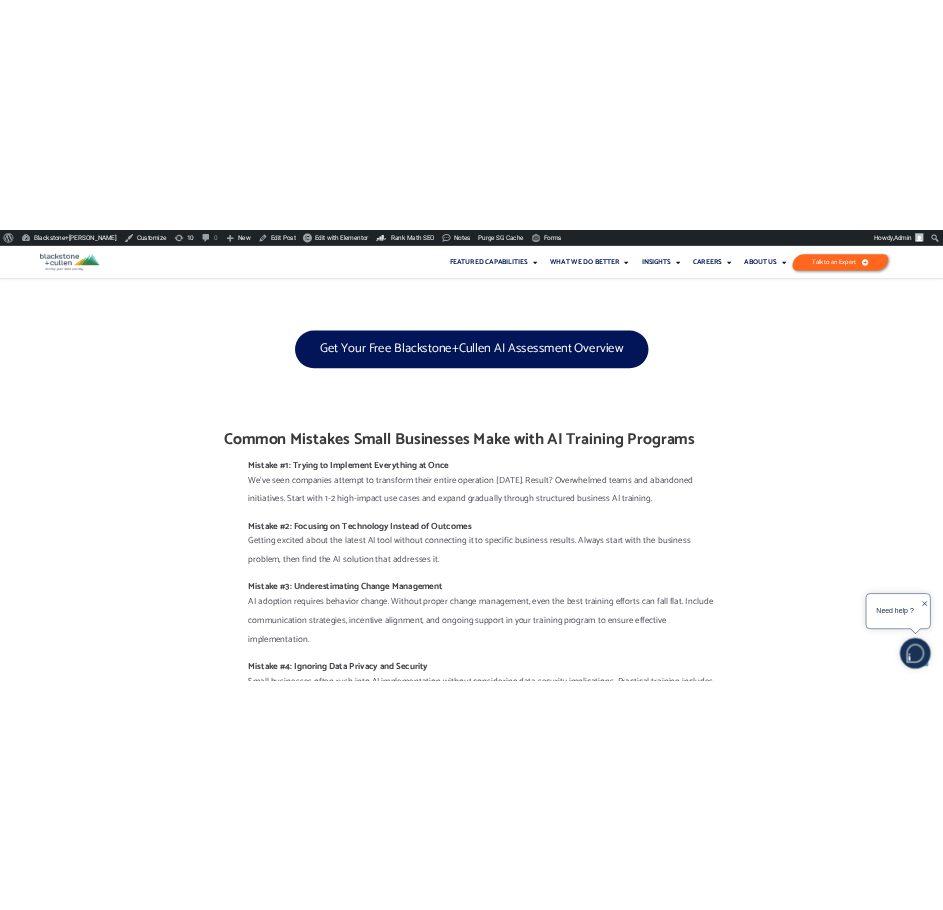 scroll, scrollTop: 7300, scrollLeft: 0, axis: vertical 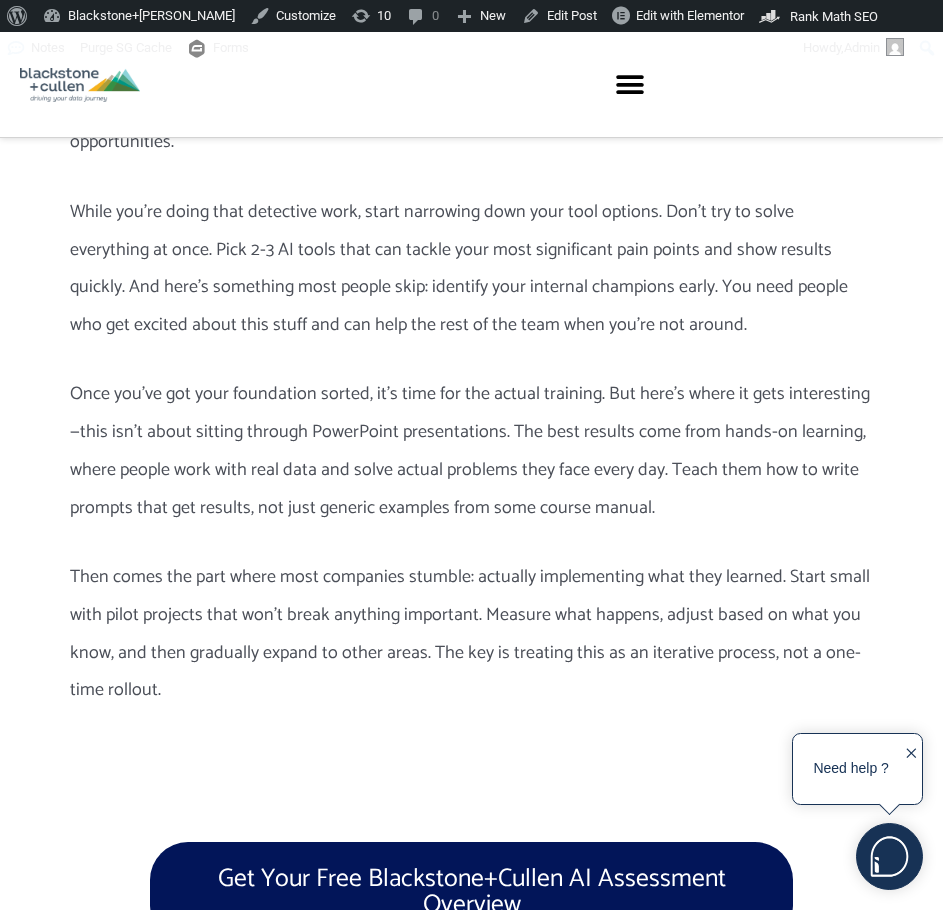 click on "The most successful implementations I’ve seen follow a practical three-phase approach. First, you need to understand what you’re working with. Spend your first couple of weeks mapping out how work gets done in your company—not how the org chart says it should work, but how it happens. Look for those daily frustrations that make people want to throw their computers out the window. Those are your AI opportunities. While you’re doing that detective work, start narrowing down your tool options. Don’t try to solve everything at once. Pick 2-3 AI tools that can tackle your most significant pain points and show results quickly. And here’s something most people skip: identify your internal champions early. You need people who get excited about this stuff and can help the rest of the team when you’re not around." at bounding box center [471, 341] 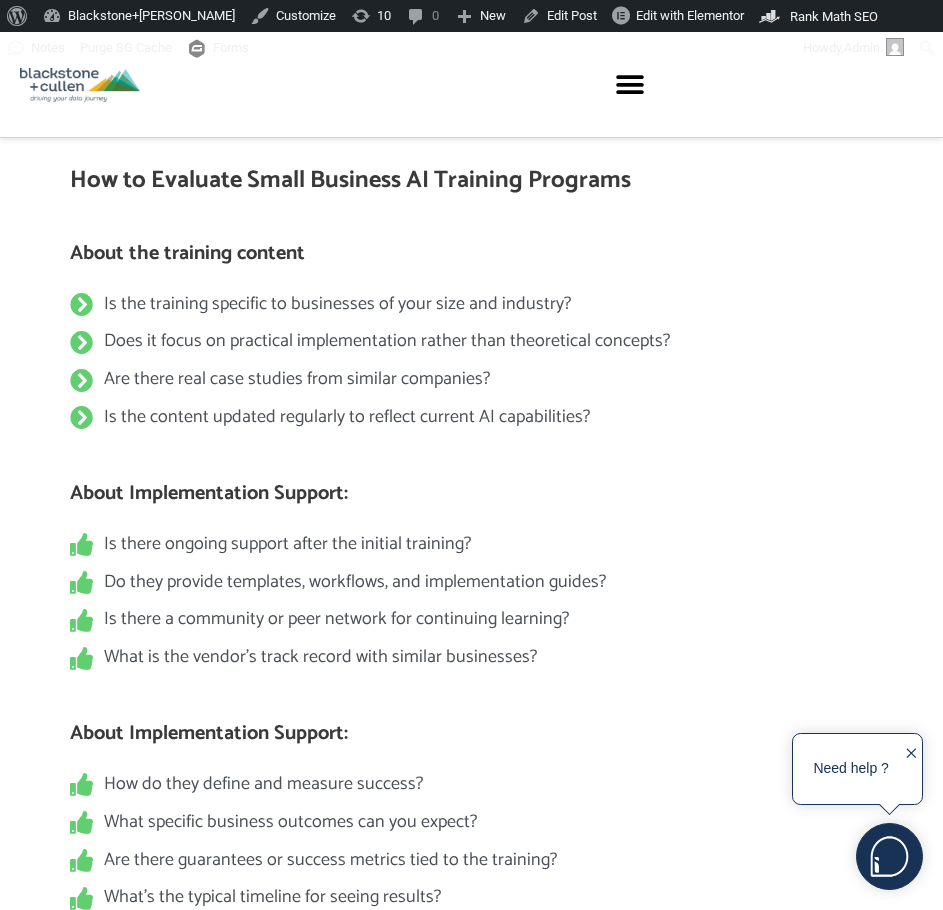 scroll, scrollTop: 9614, scrollLeft: 0, axis: vertical 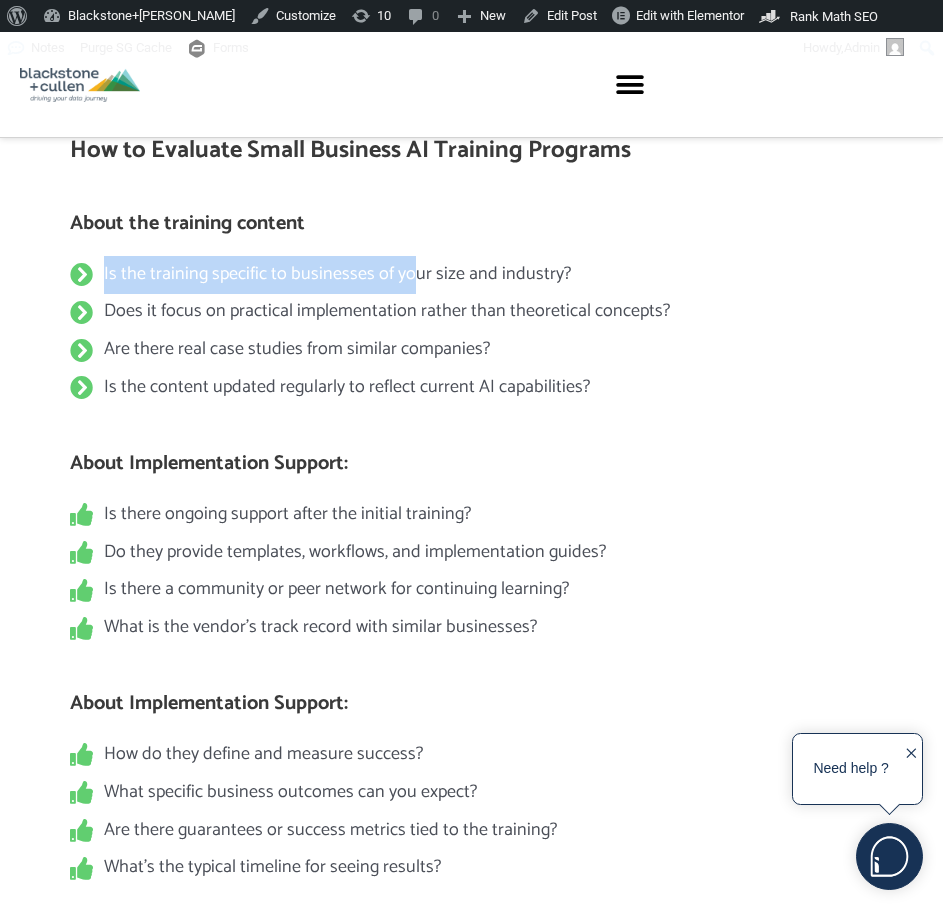 drag, startPoint x: 105, startPoint y: 271, endPoint x: 410, endPoint y: 273, distance: 305.00656 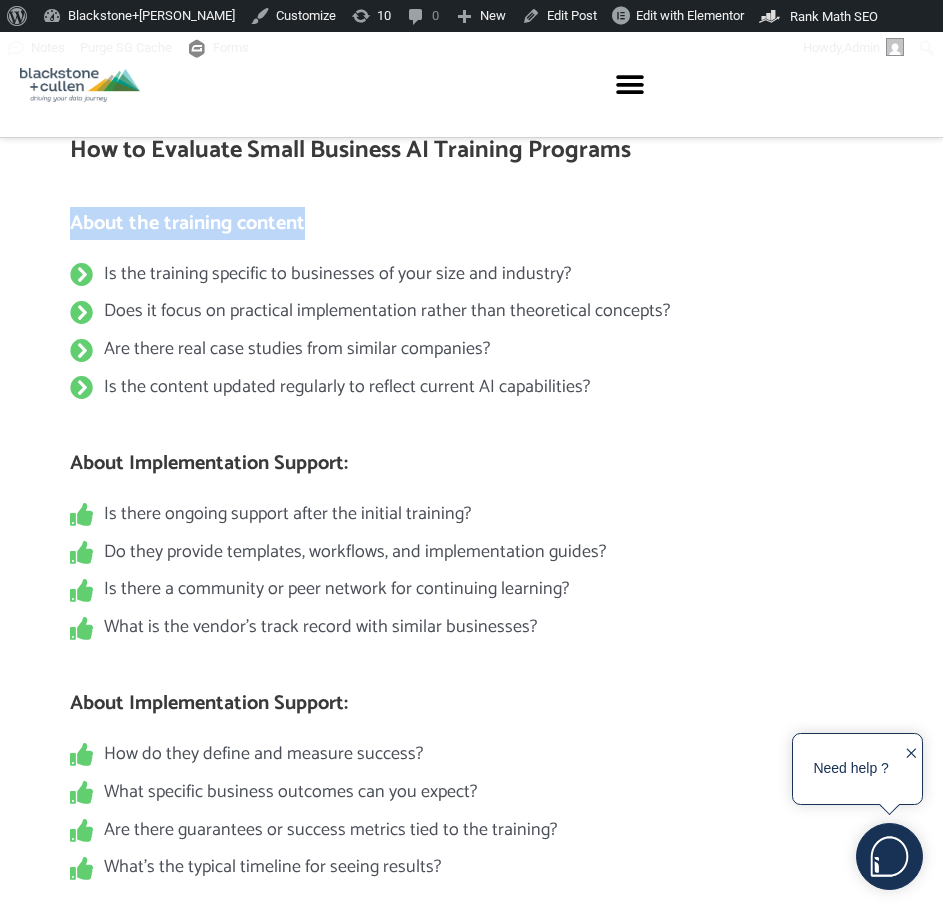drag, startPoint x: 70, startPoint y: 220, endPoint x: 322, endPoint y: 226, distance: 252.07141 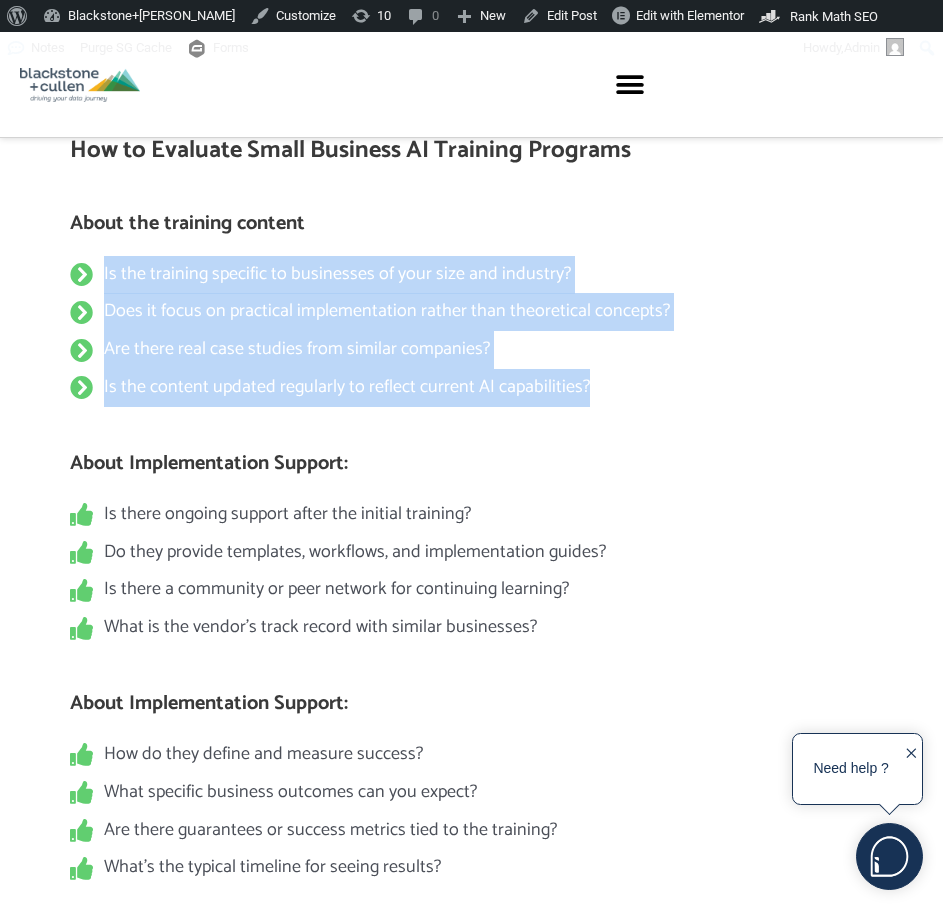 drag, startPoint x: 600, startPoint y: 387, endPoint x: 101, endPoint y: 277, distance: 510.98044 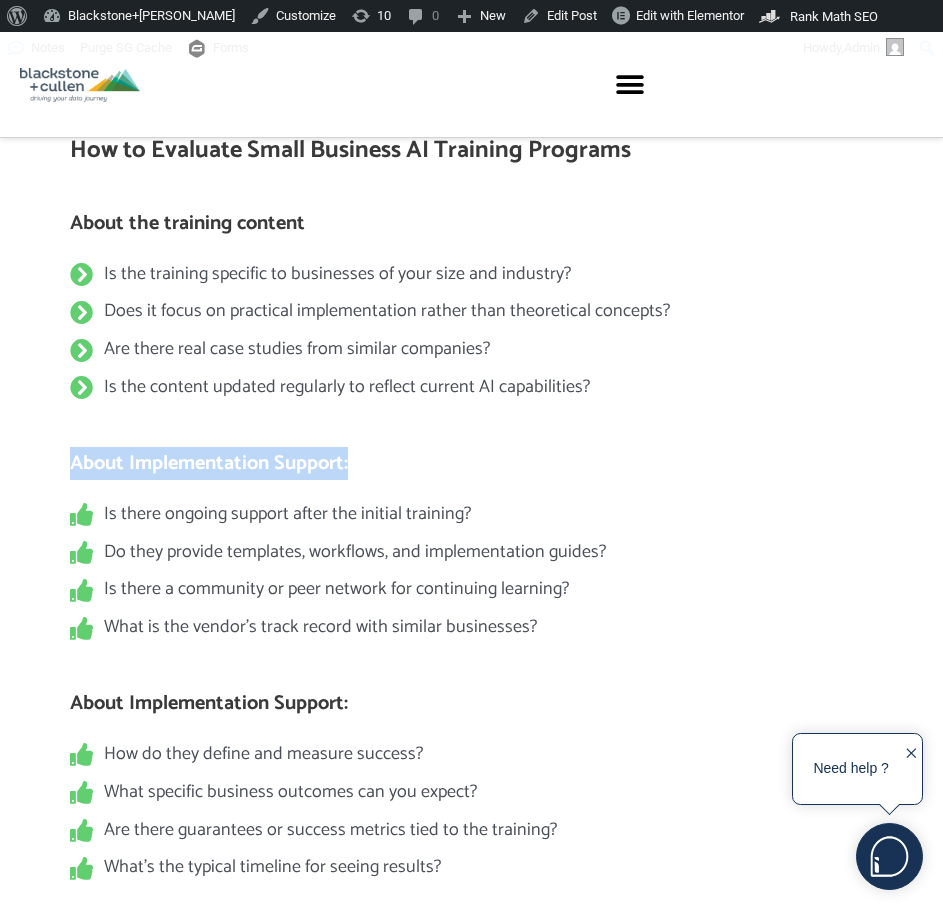 drag, startPoint x: 352, startPoint y: 465, endPoint x: 74, endPoint y: 472, distance: 278.0881 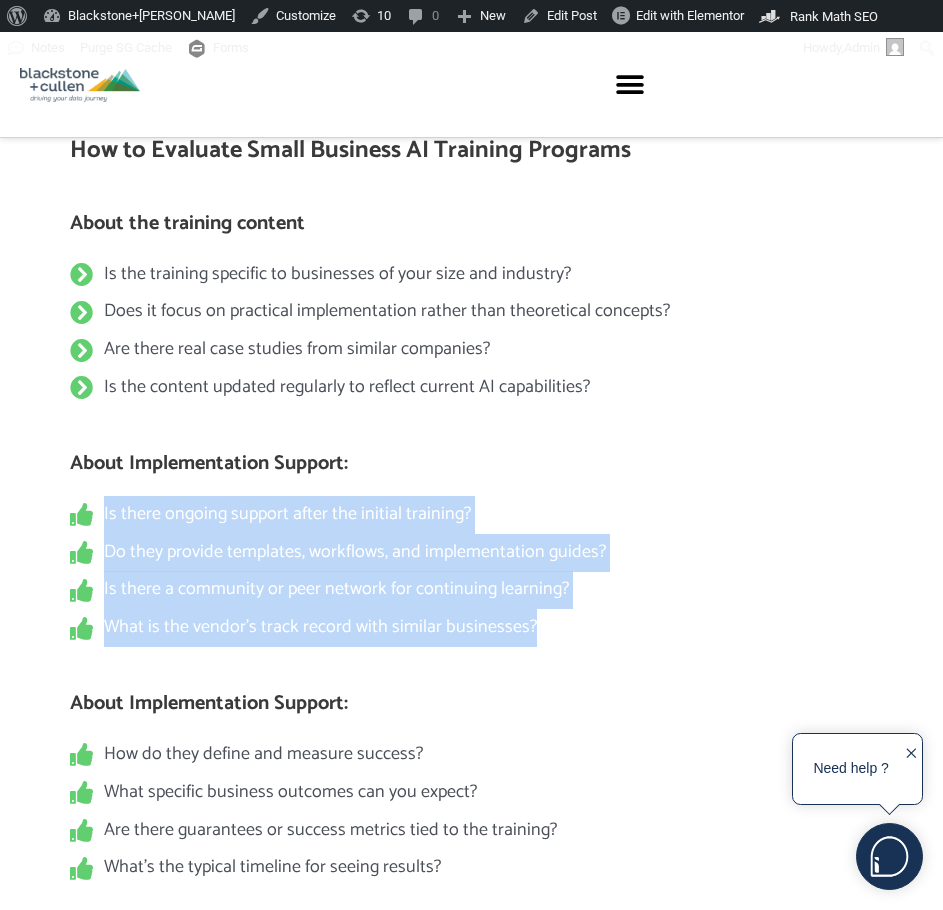 drag, startPoint x: 555, startPoint y: 621, endPoint x: 89, endPoint y: 507, distance: 479.7416 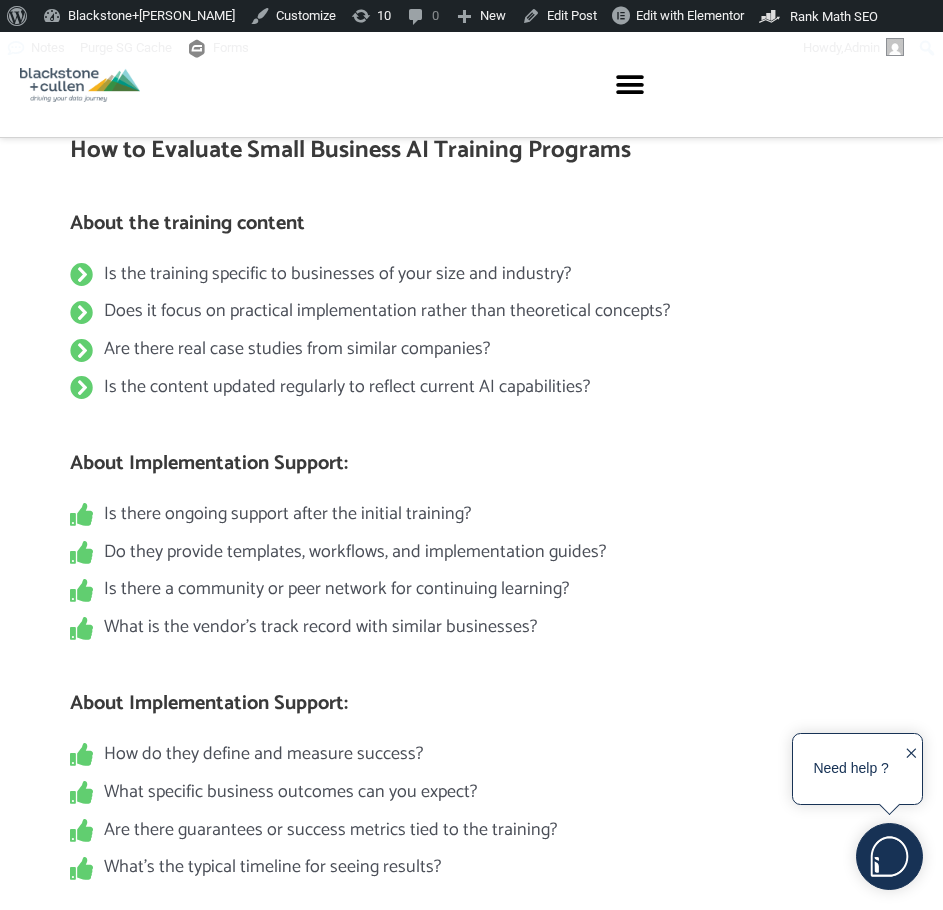 click on "About Implementation Support:" at bounding box center (471, 691) 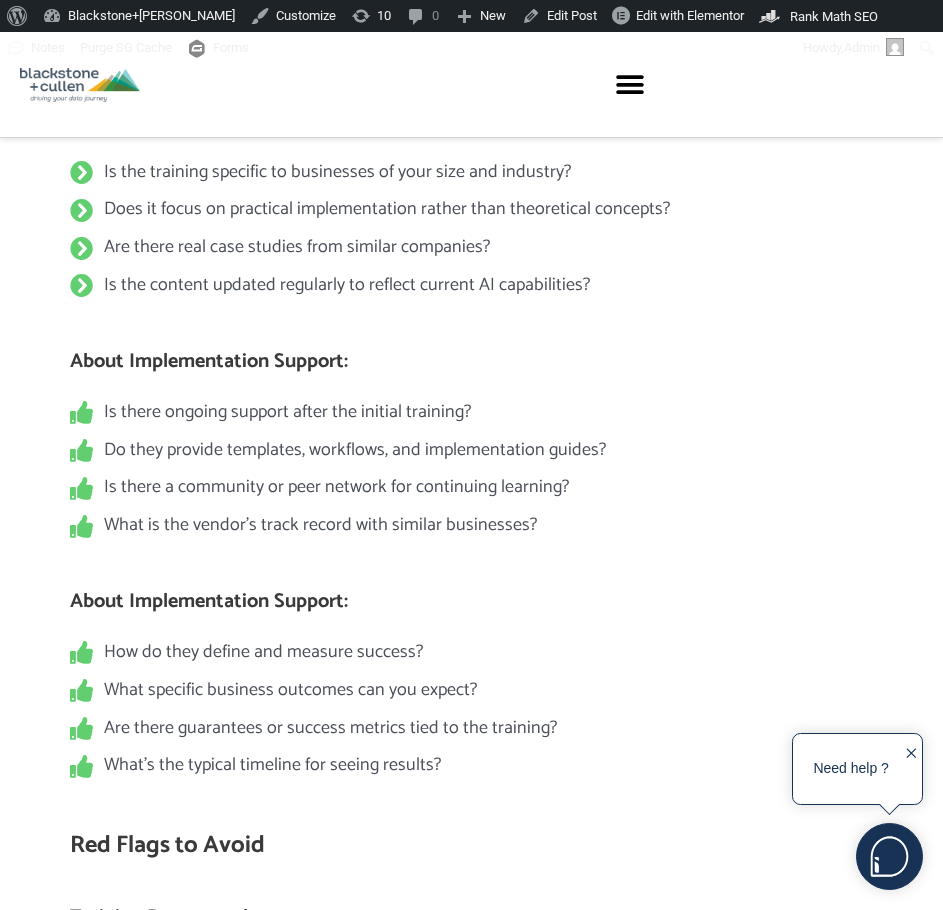 scroll, scrollTop: 9714, scrollLeft: 0, axis: vertical 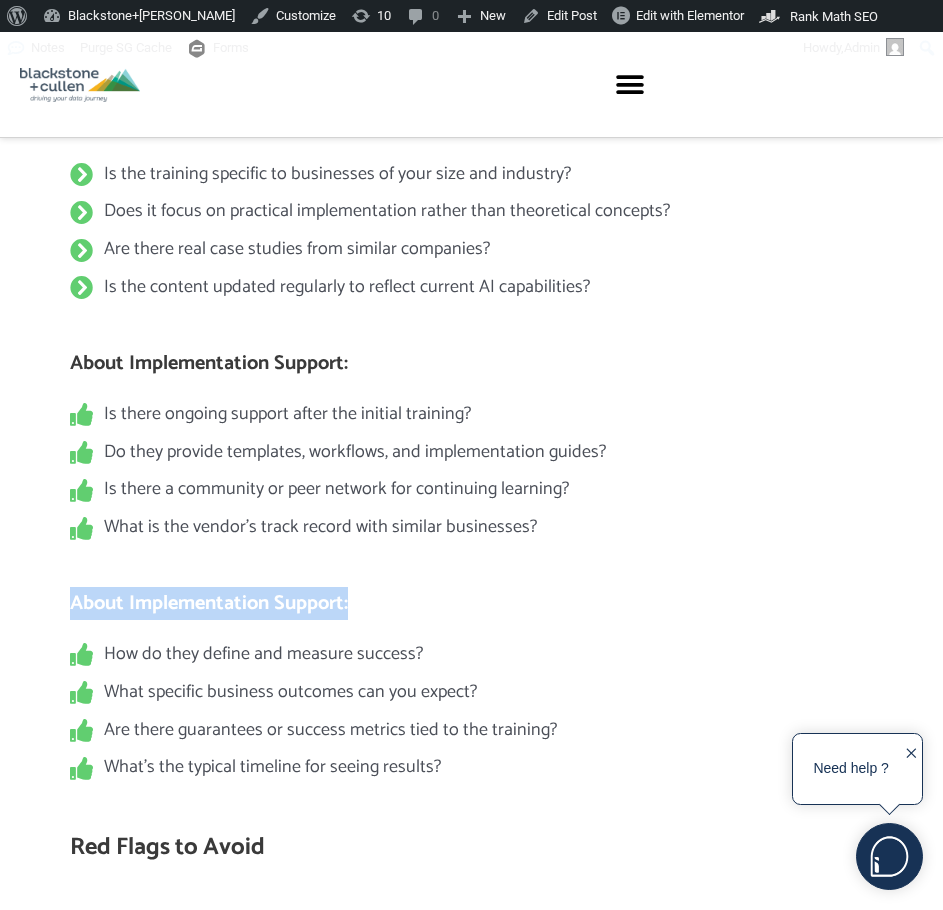 drag, startPoint x: 352, startPoint y: 597, endPoint x: 68, endPoint y: 605, distance: 284.11264 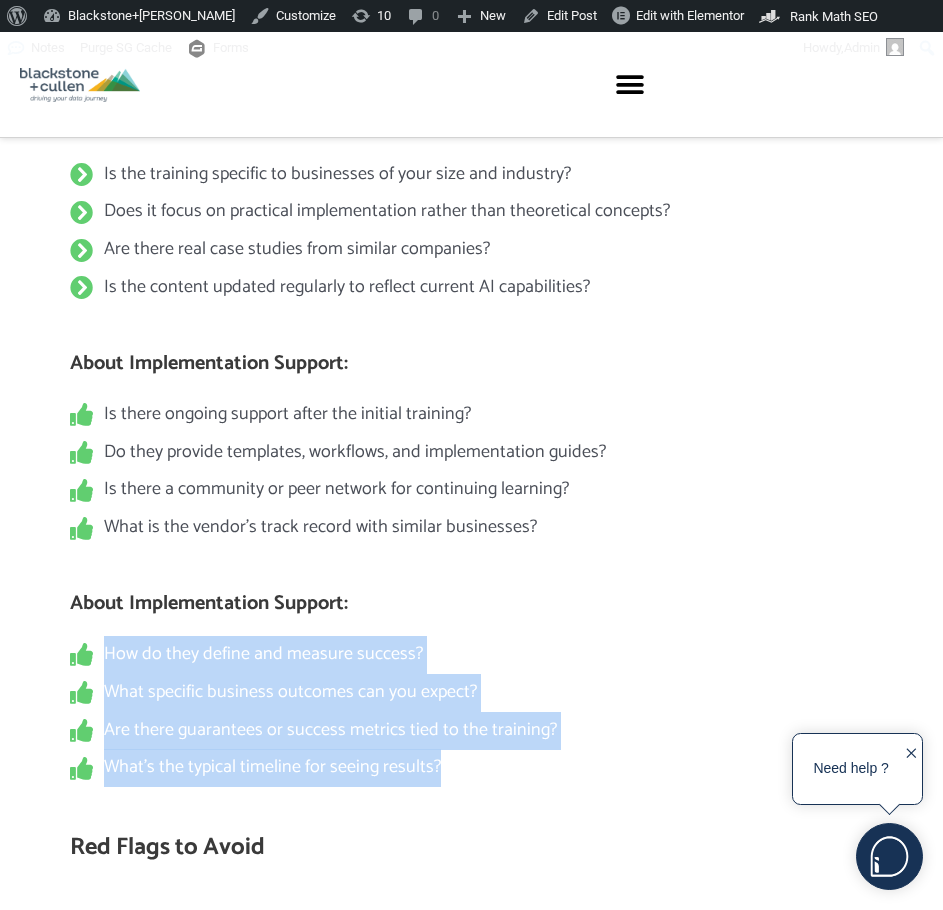 drag, startPoint x: 459, startPoint y: 764, endPoint x: 74, endPoint y: 655, distance: 400.13248 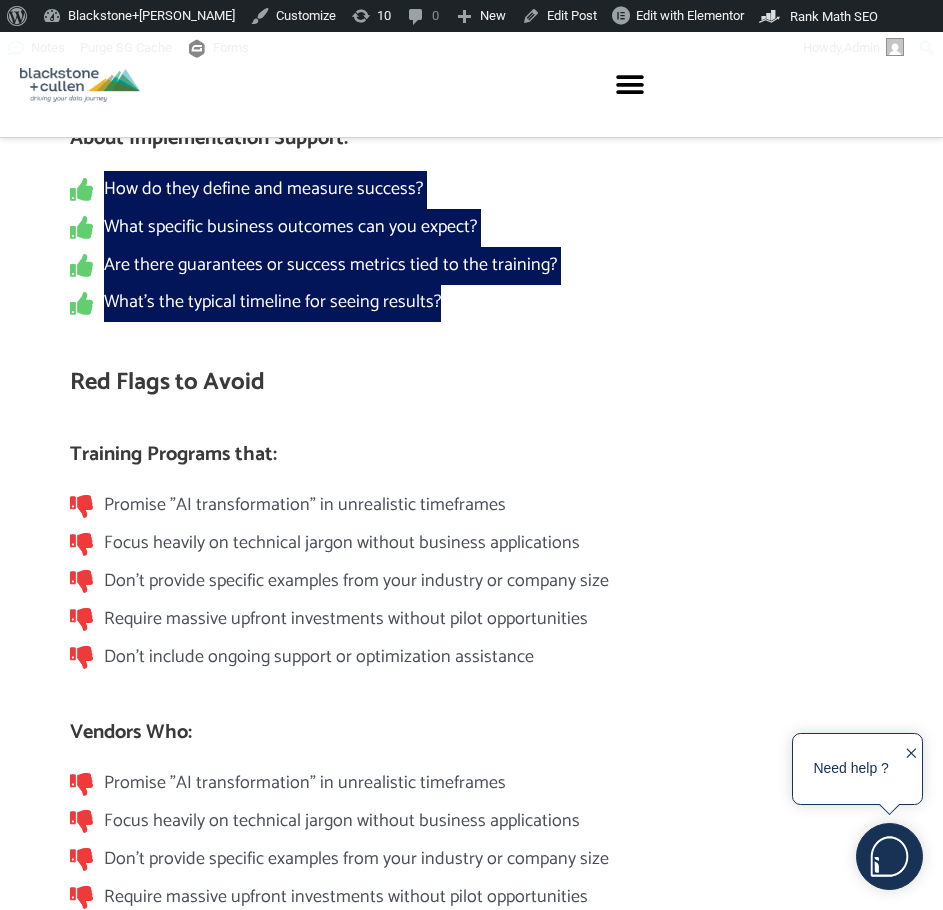 scroll, scrollTop: 10214, scrollLeft: 0, axis: vertical 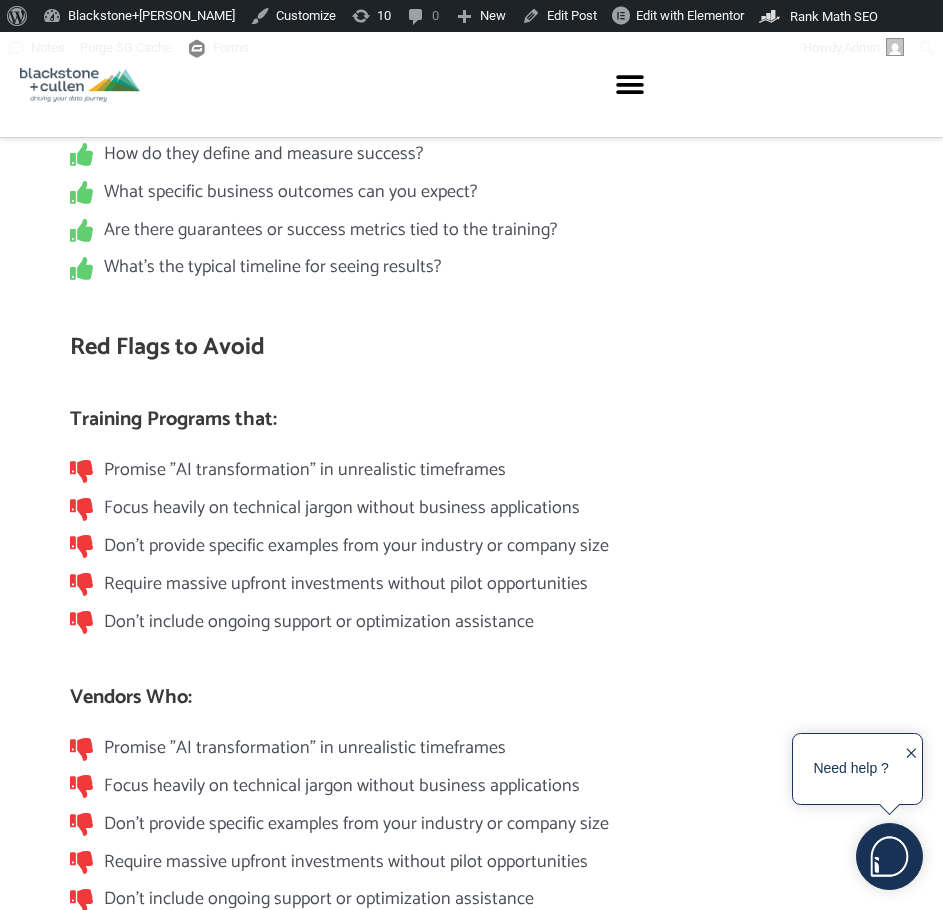 click on "Training Programs that:" at bounding box center [471, 420] 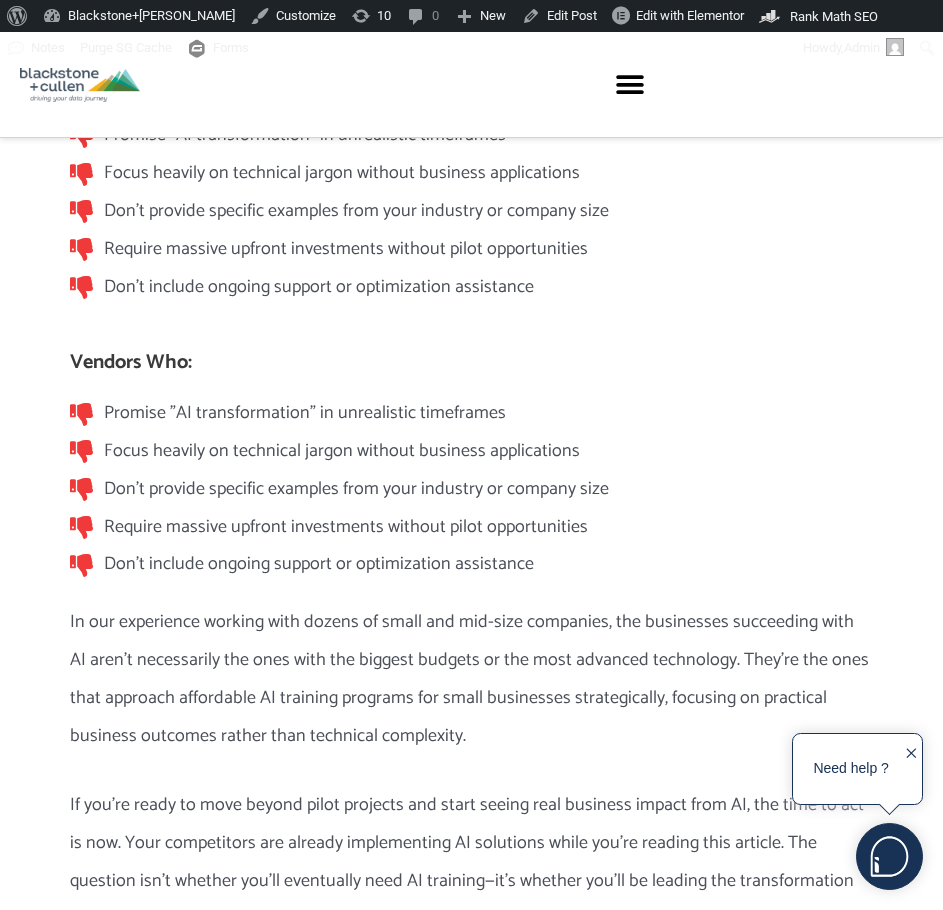 scroll, scrollTop: 10514, scrollLeft: 0, axis: vertical 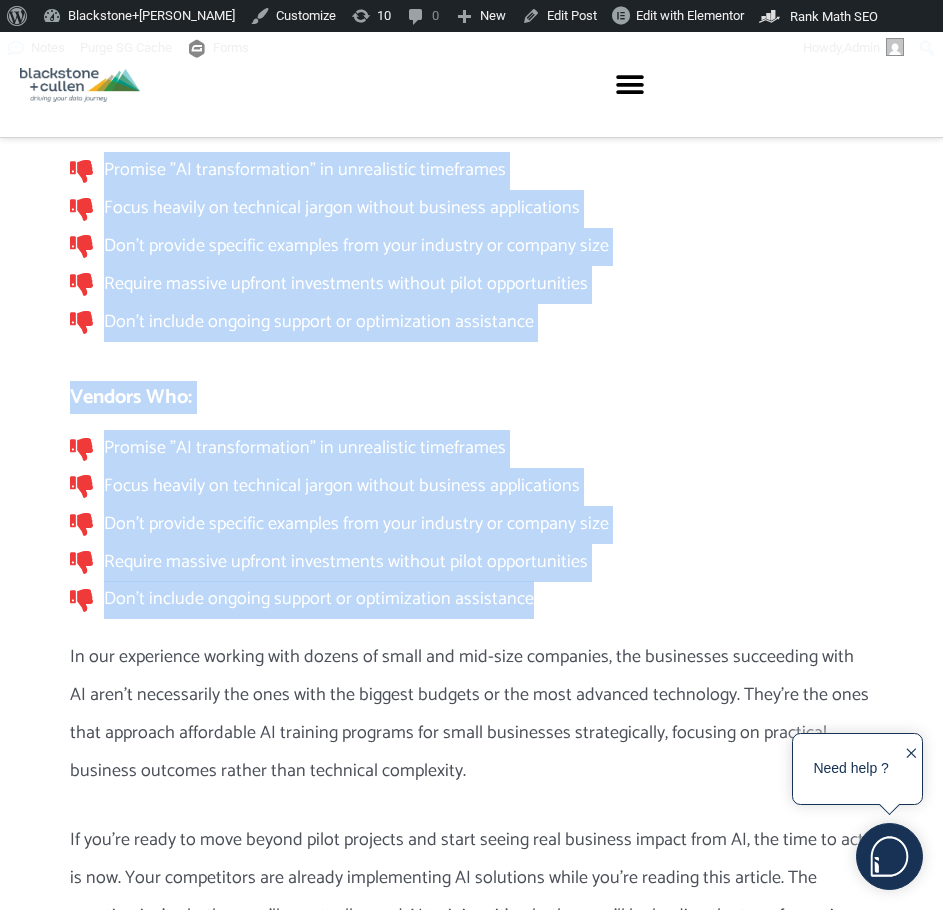drag, startPoint x: 534, startPoint y: 597, endPoint x: 70, endPoint y: 153, distance: 642.2087 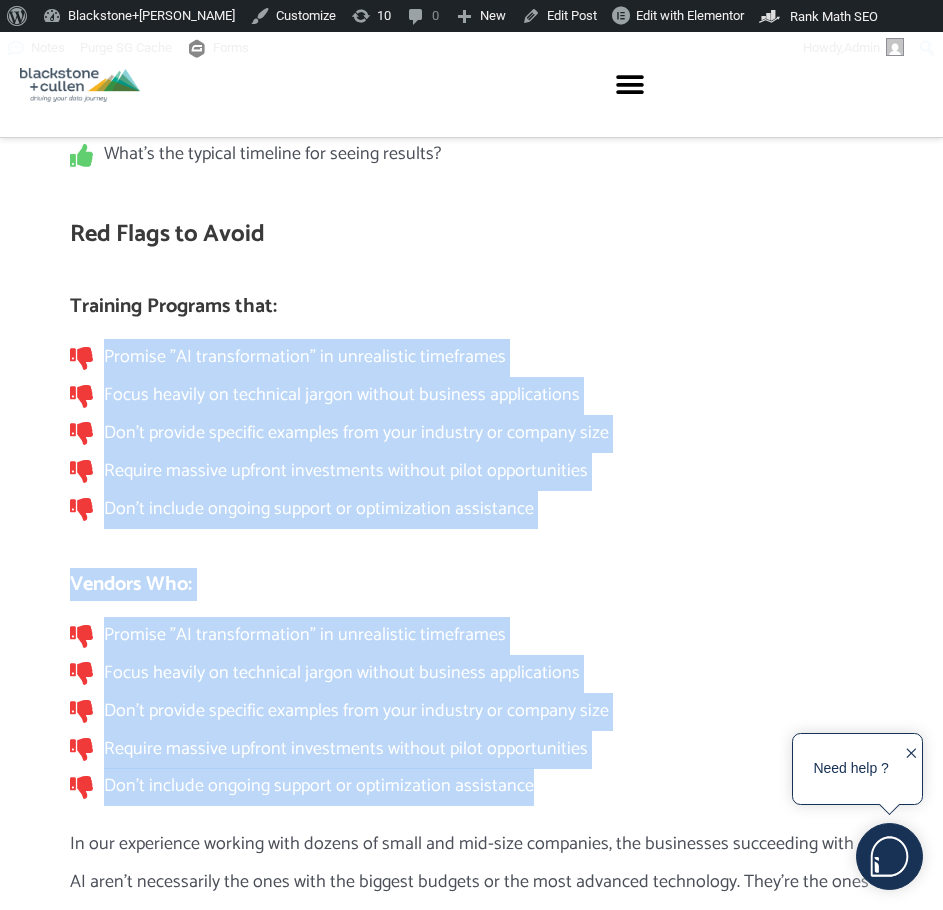 scroll, scrollTop: 10314, scrollLeft: 0, axis: vertical 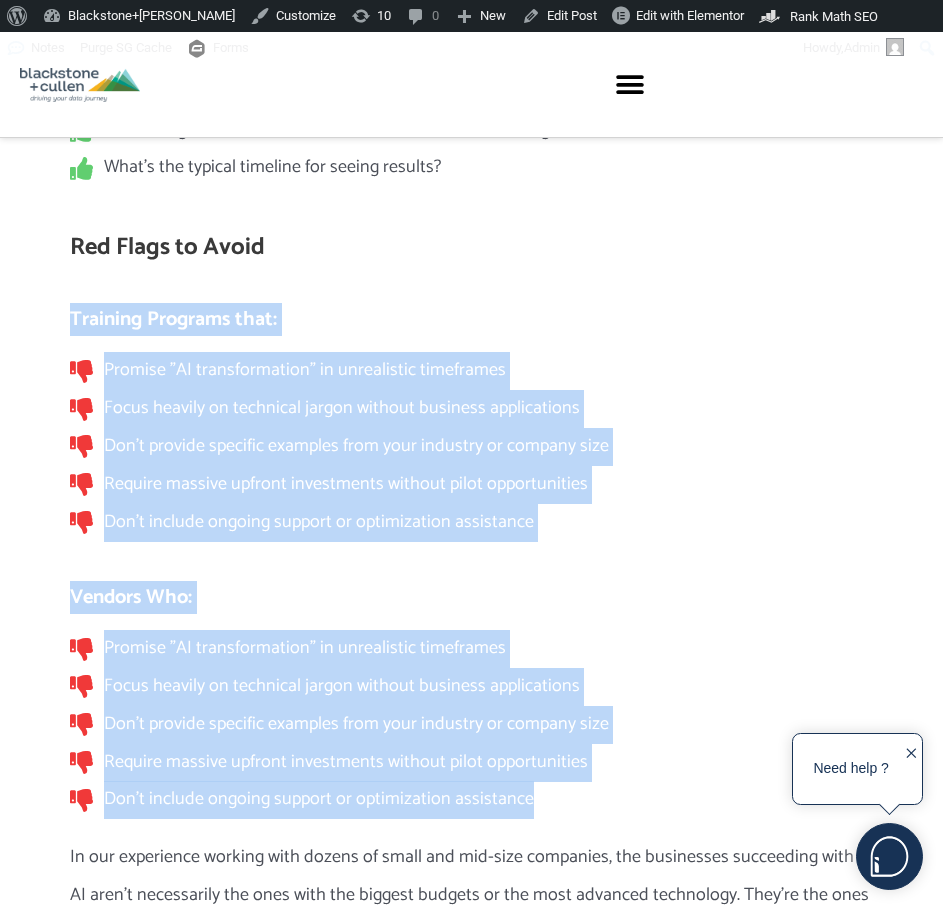 drag, startPoint x: 70, startPoint y: 314, endPoint x: 539, endPoint y: 791, distance: 668.94696 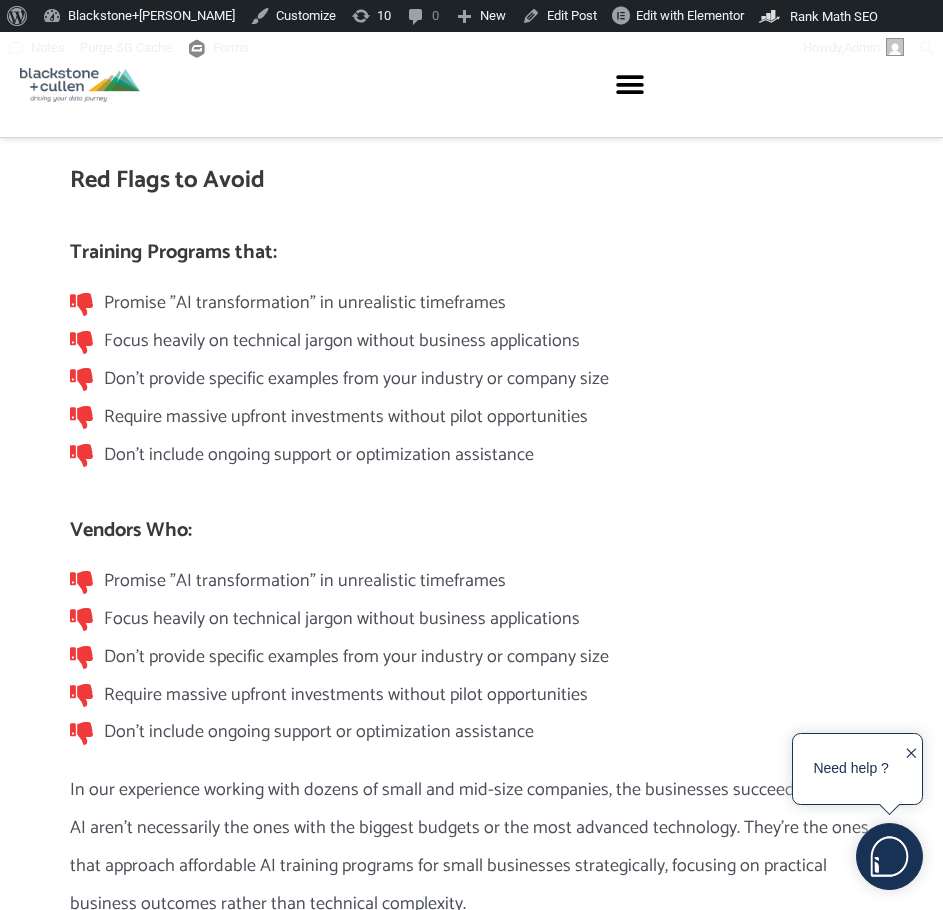 scroll, scrollTop: 10514, scrollLeft: 0, axis: vertical 